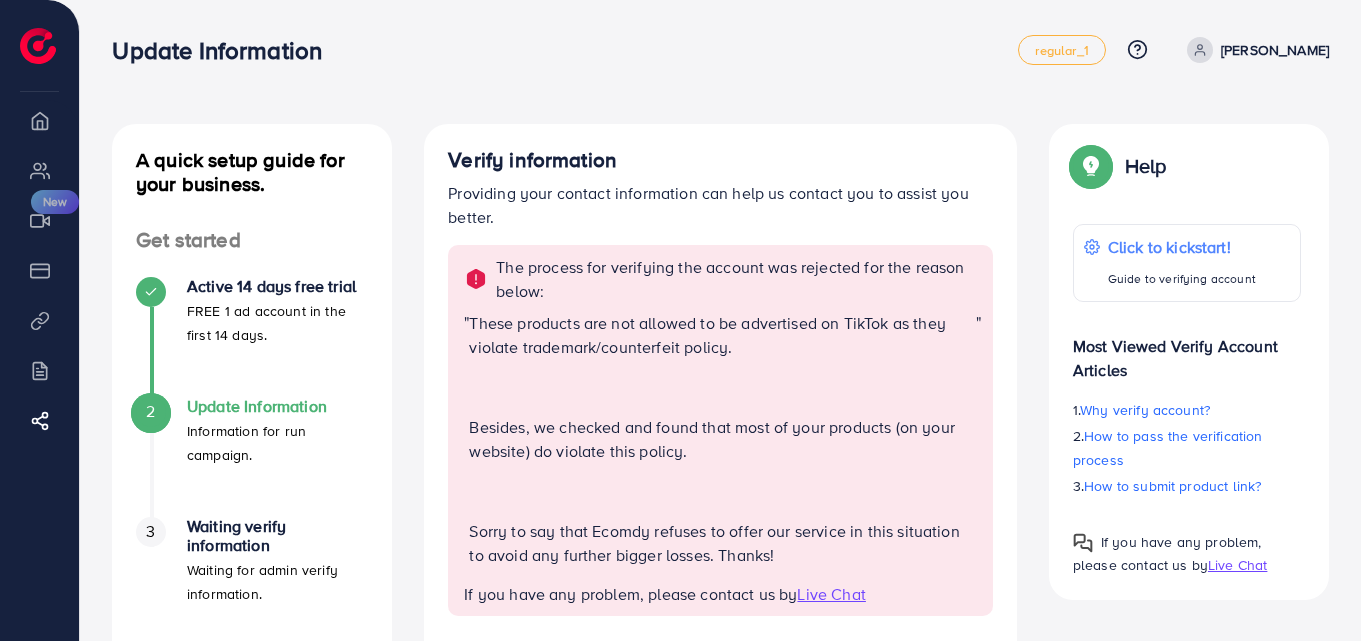 scroll, scrollTop: 0, scrollLeft: 0, axis: both 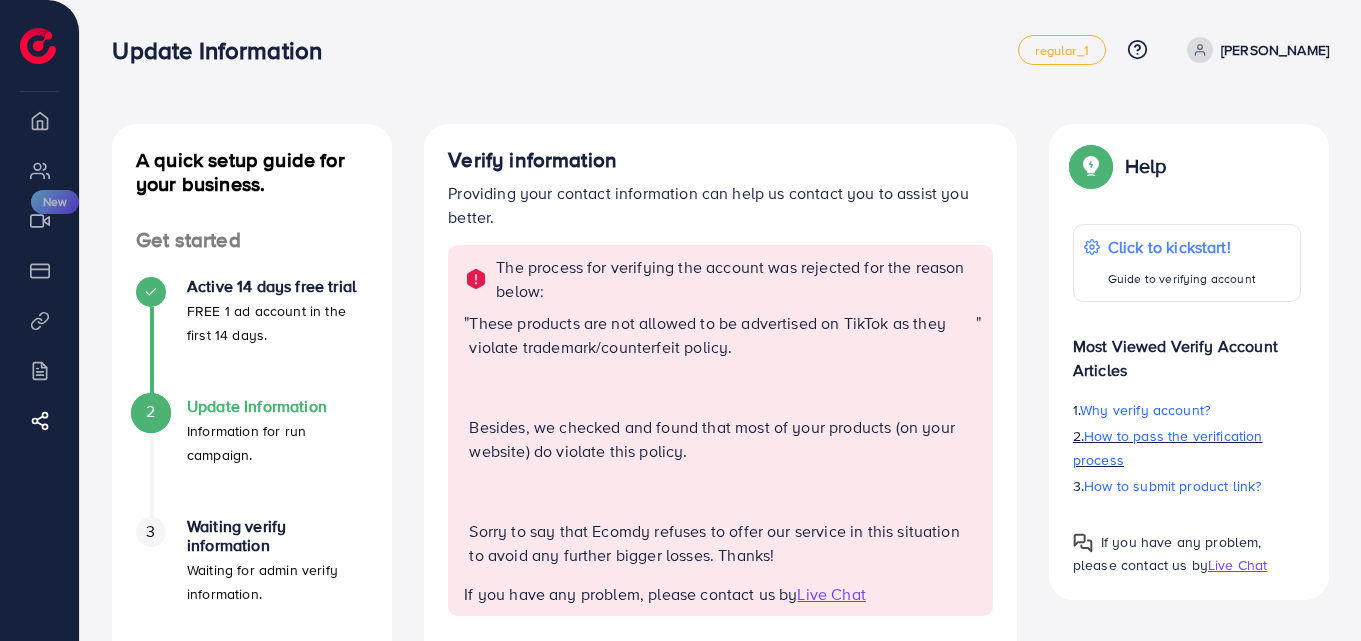 click on "How to pass the verification process" at bounding box center [1168, 448] 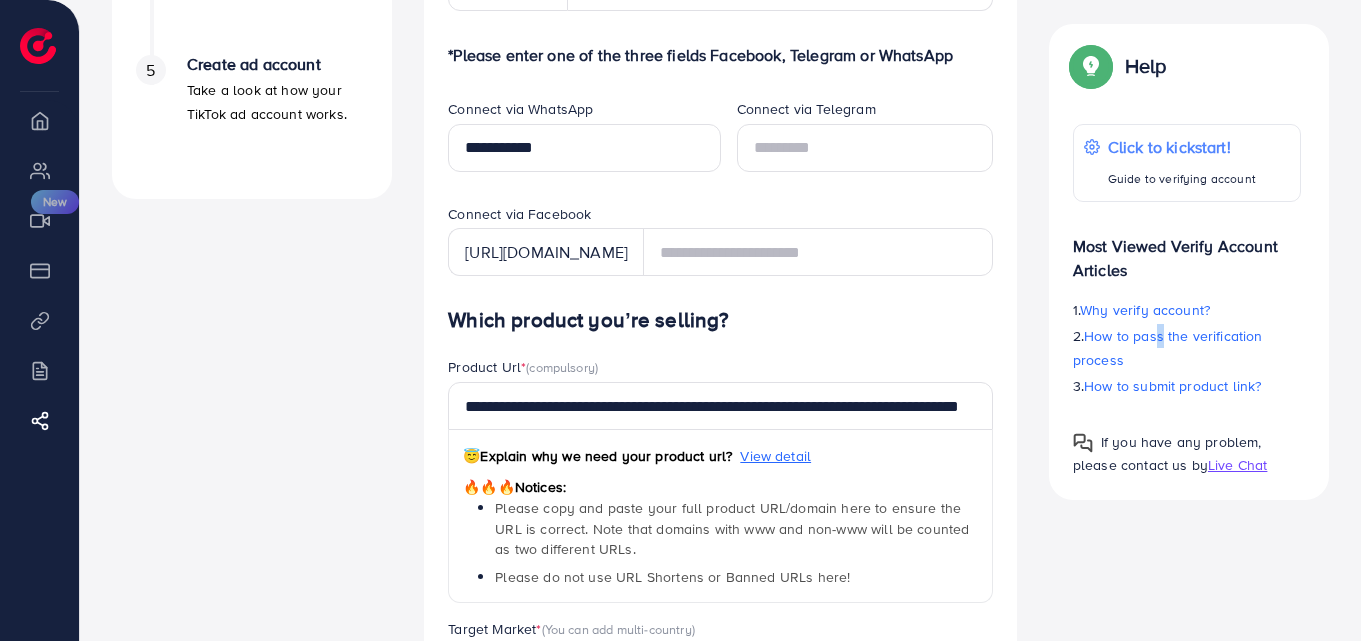 scroll, scrollTop: 700, scrollLeft: 0, axis: vertical 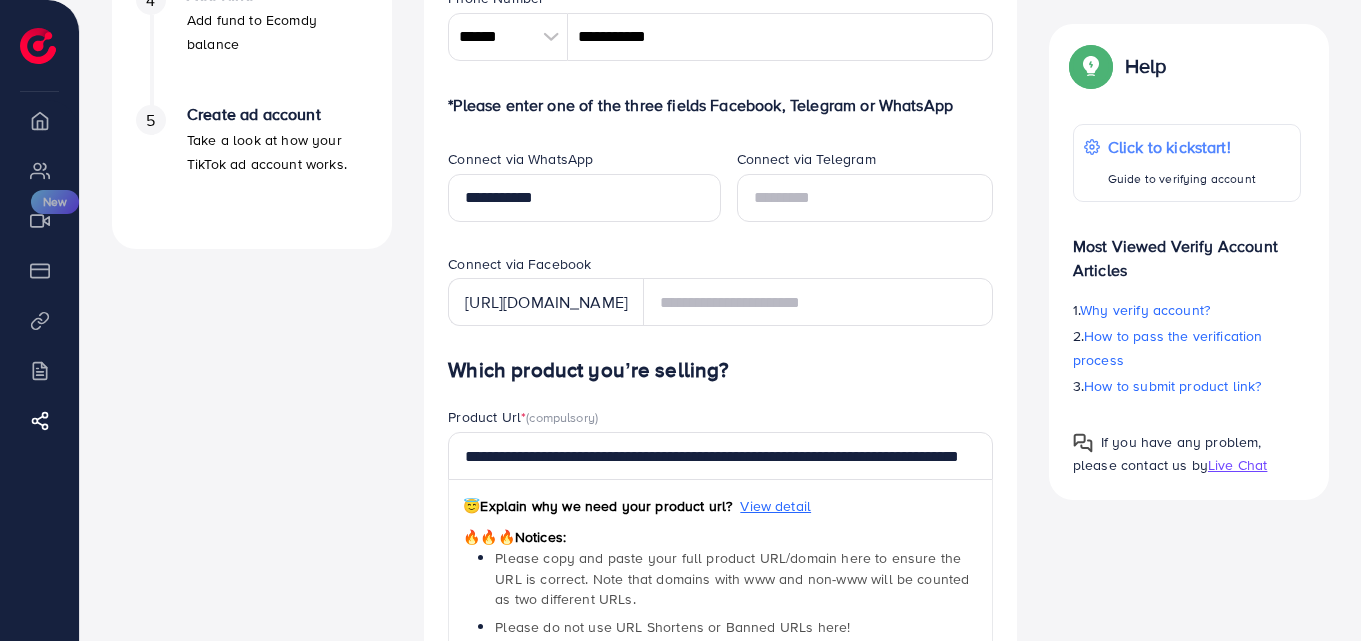 click on "Connect via Facebook" at bounding box center [720, 266] 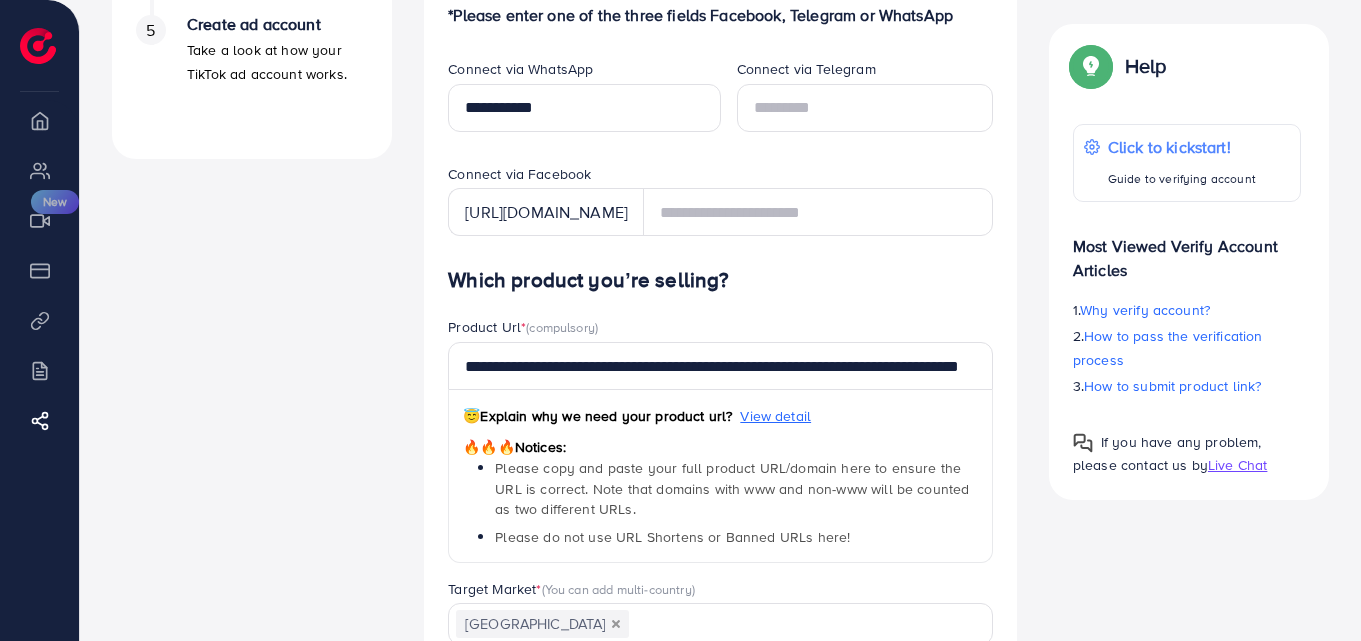scroll, scrollTop: 825, scrollLeft: 0, axis: vertical 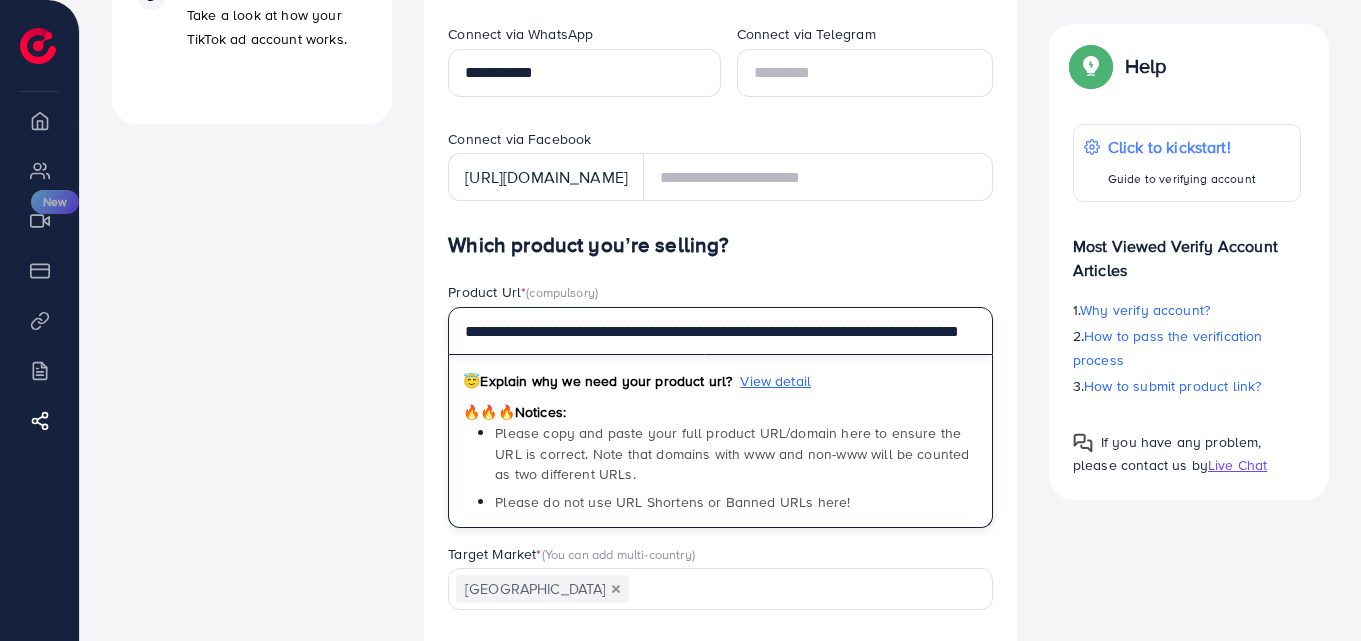 click on "**********" at bounding box center [720, 331] 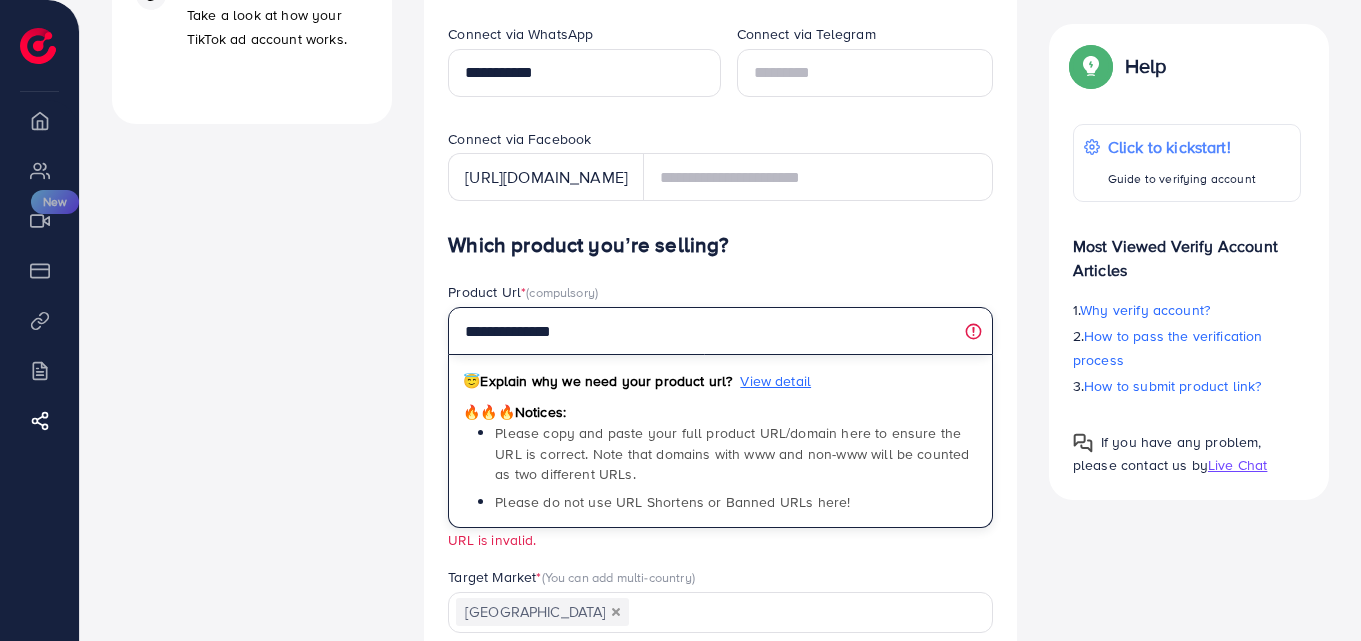drag, startPoint x: 941, startPoint y: 328, endPoint x: 987, endPoint y: 345, distance: 49.0408 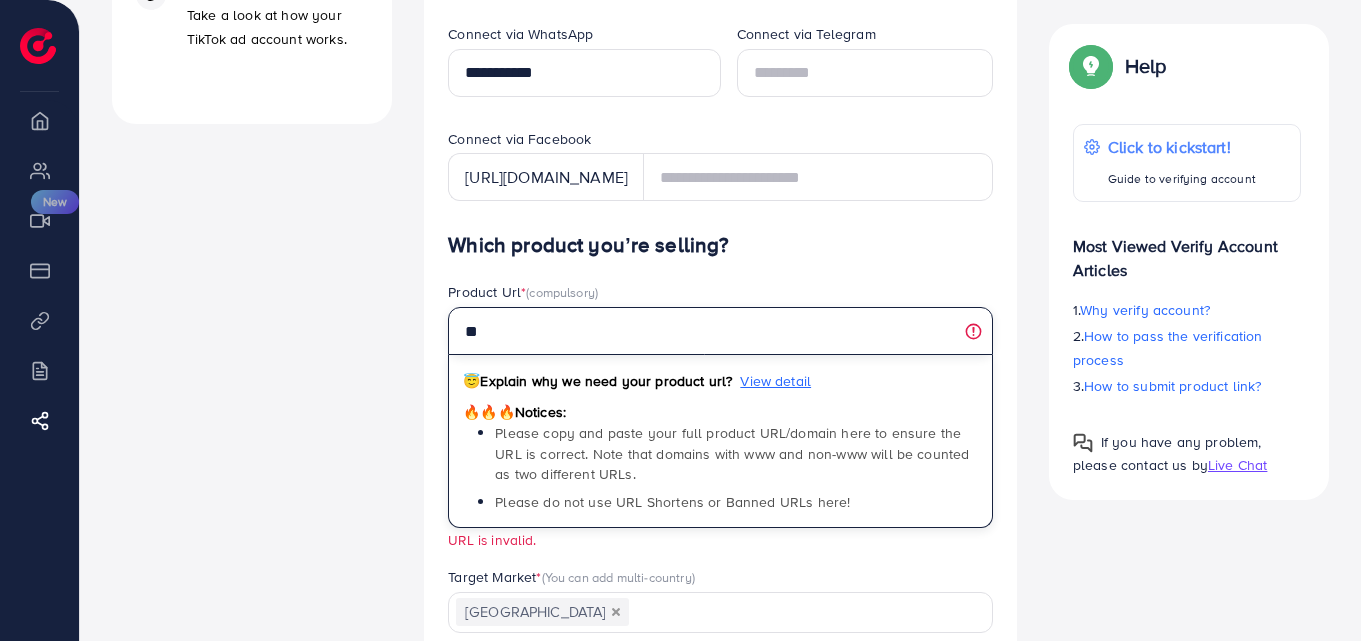 type on "*" 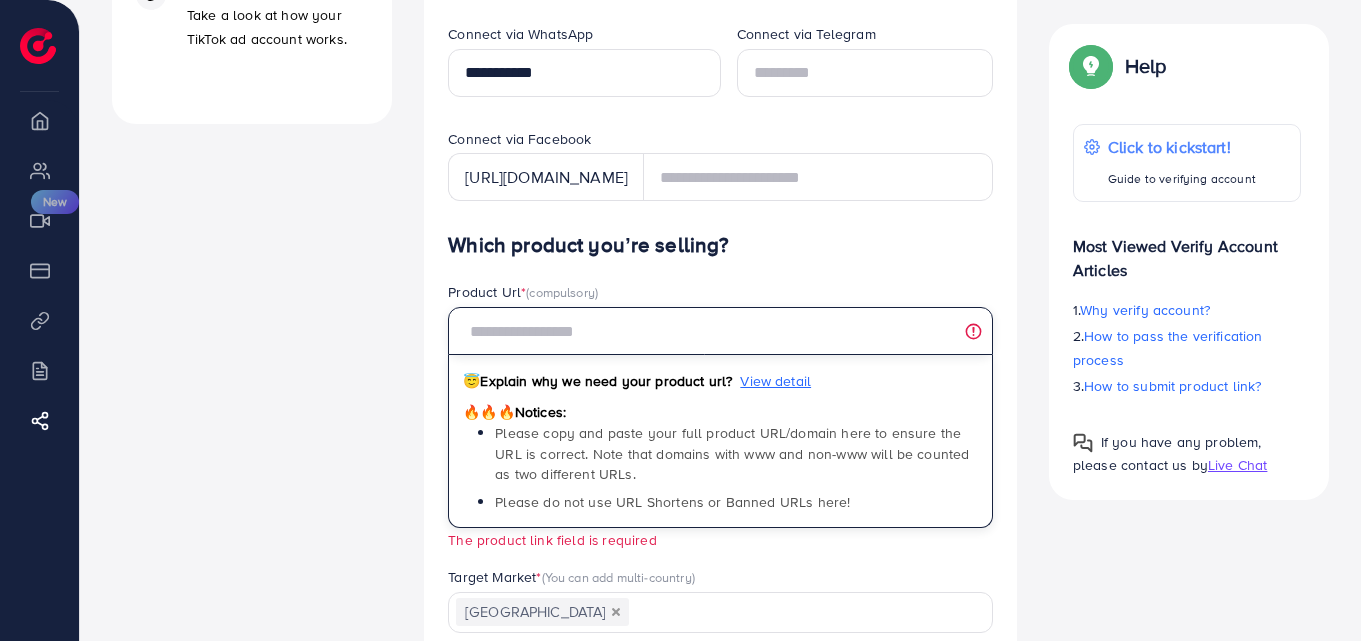paste on "**********" 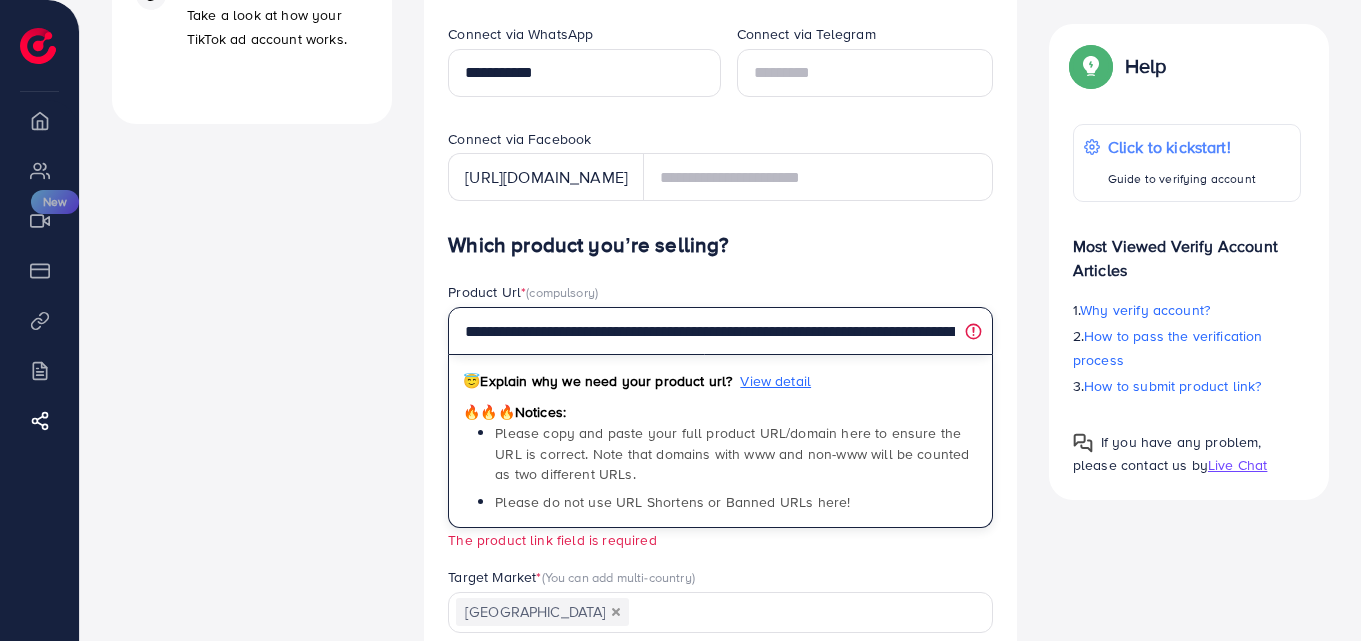 scroll, scrollTop: 0, scrollLeft: 639, axis: horizontal 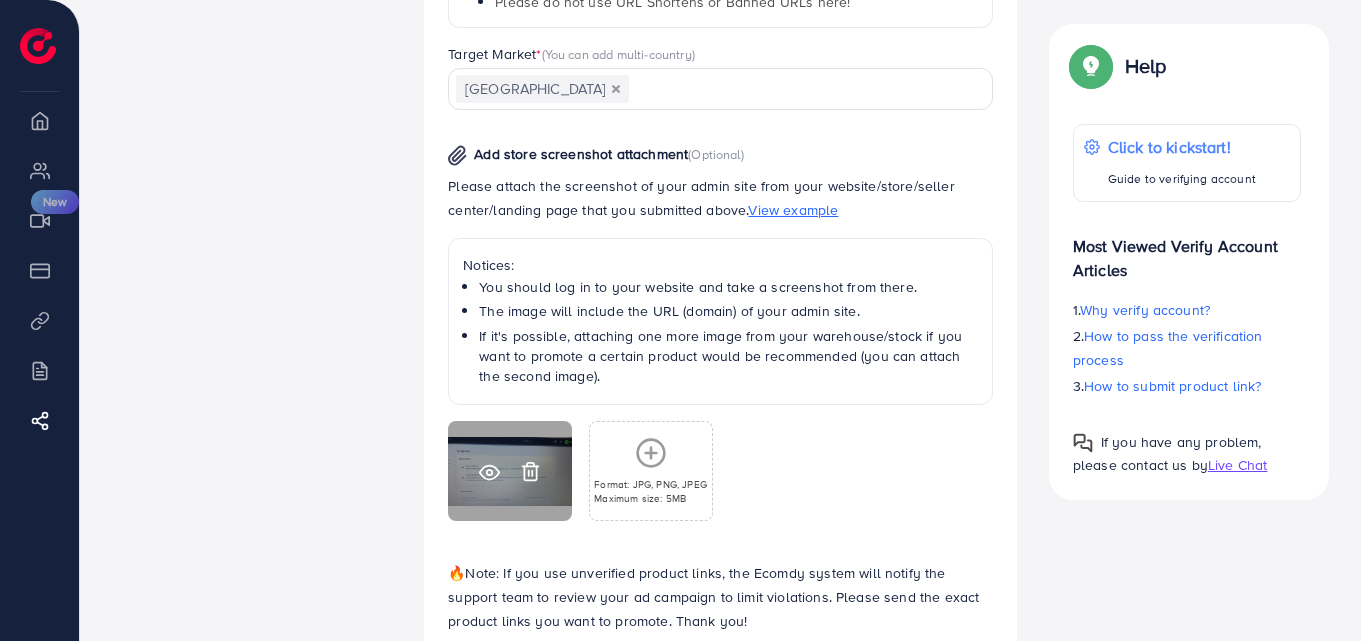 click at bounding box center (510, 471) 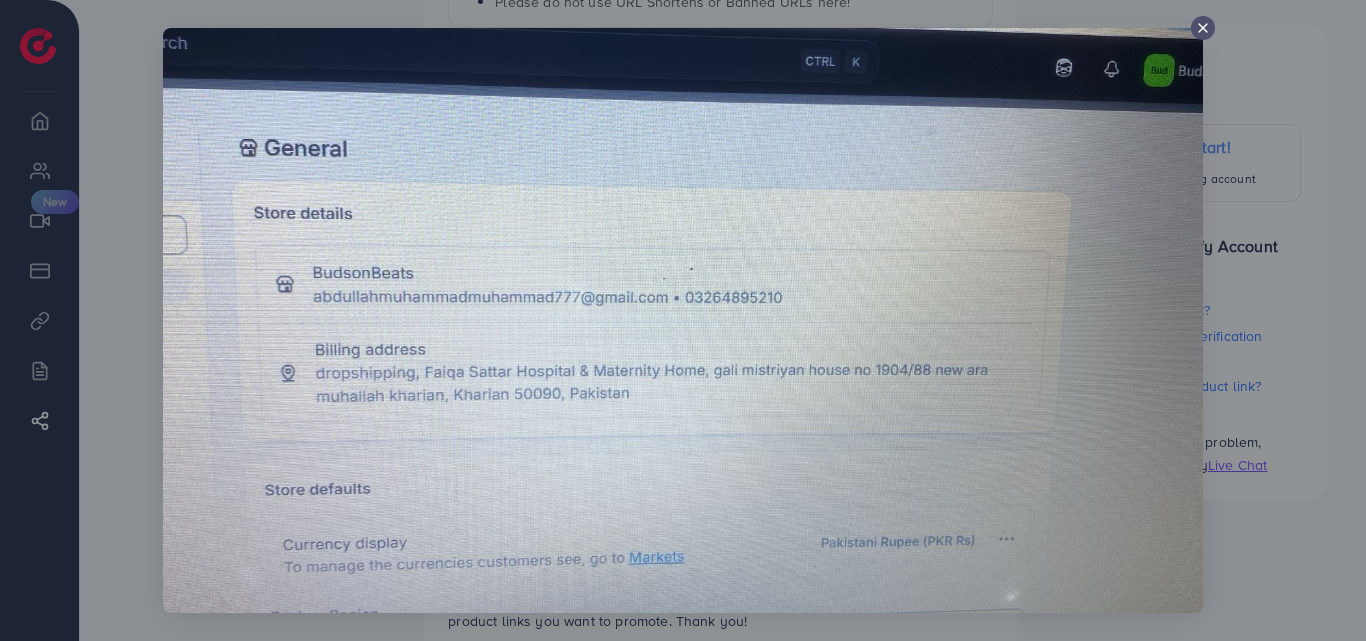 click 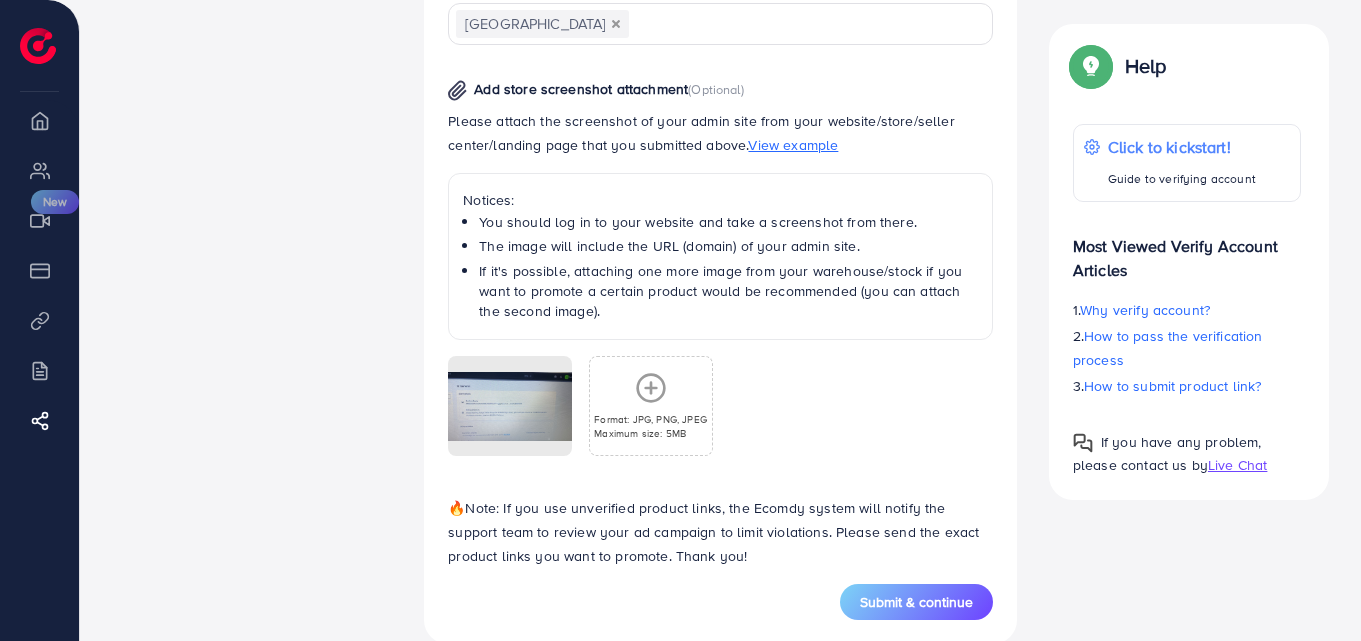 scroll, scrollTop: 1425, scrollLeft: 0, axis: vertical 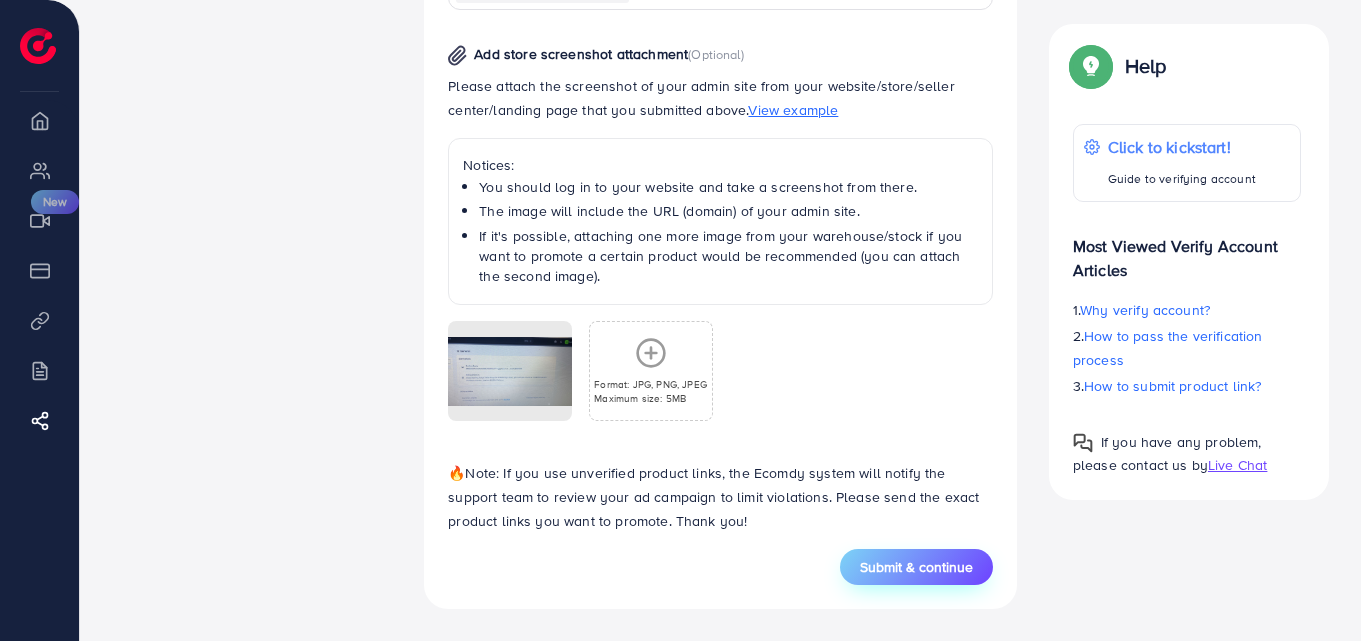 click on "Submit & continue" at bounding box center [916, 567] 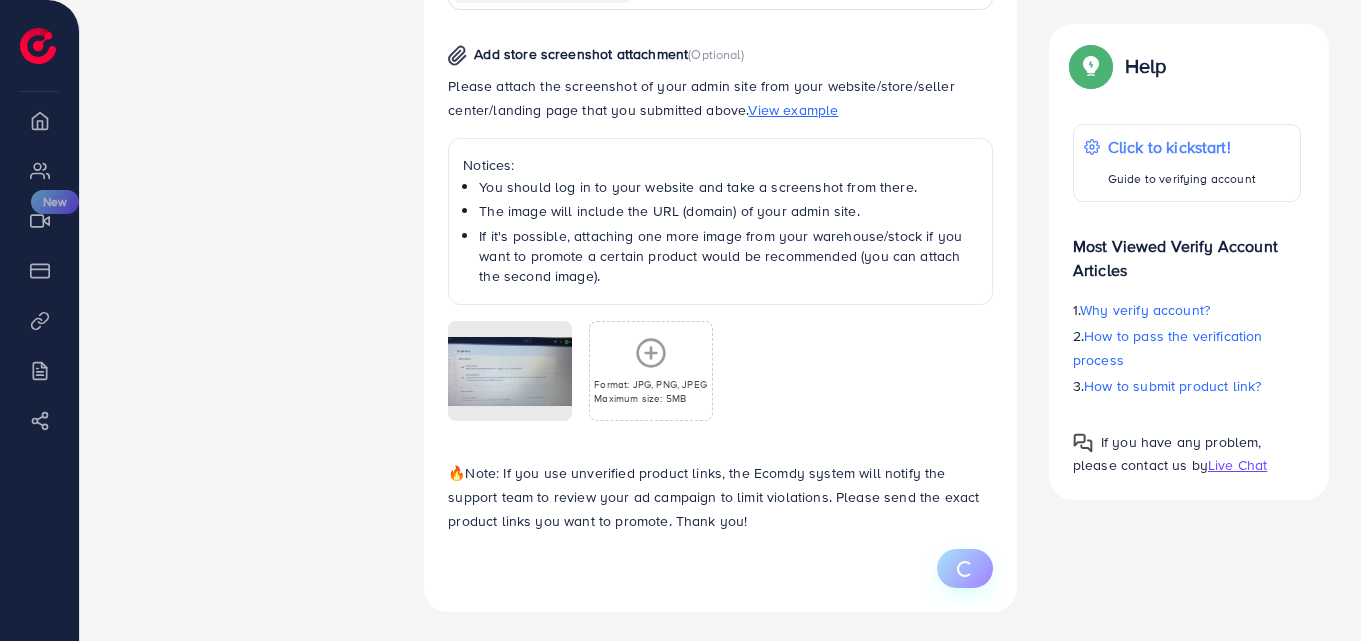 type on "**********" 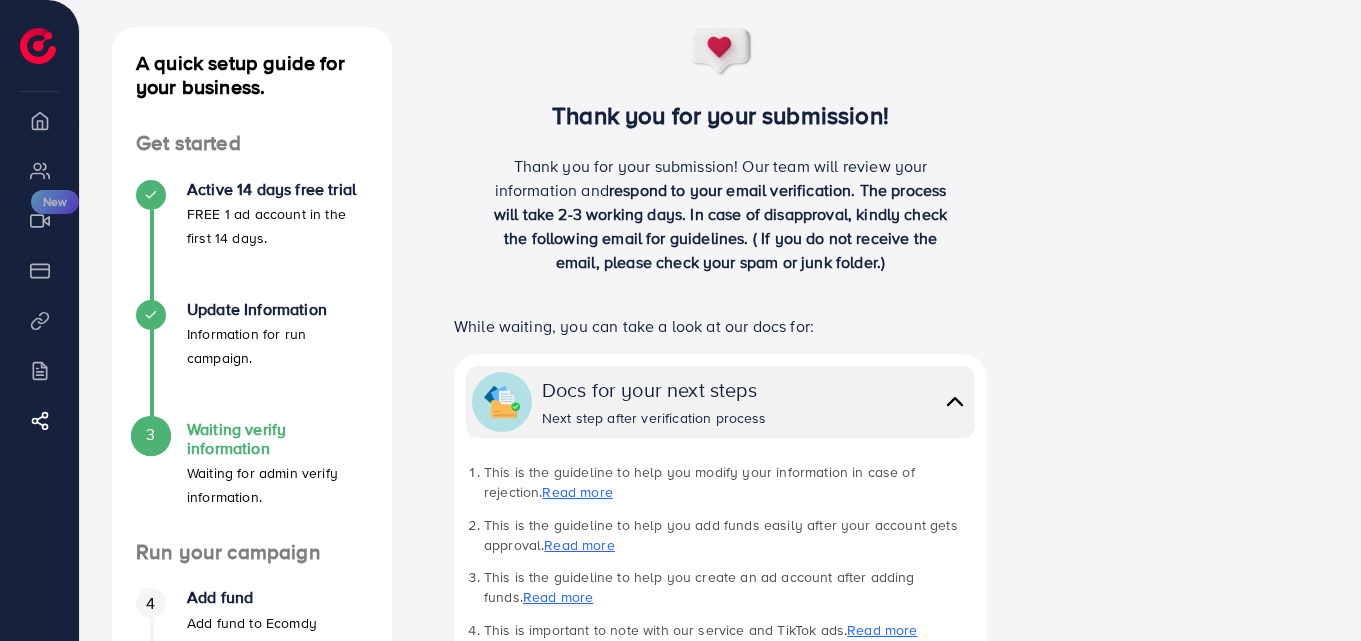 scroll, scrollTop: 0, scrollLeft: 0, axis: both 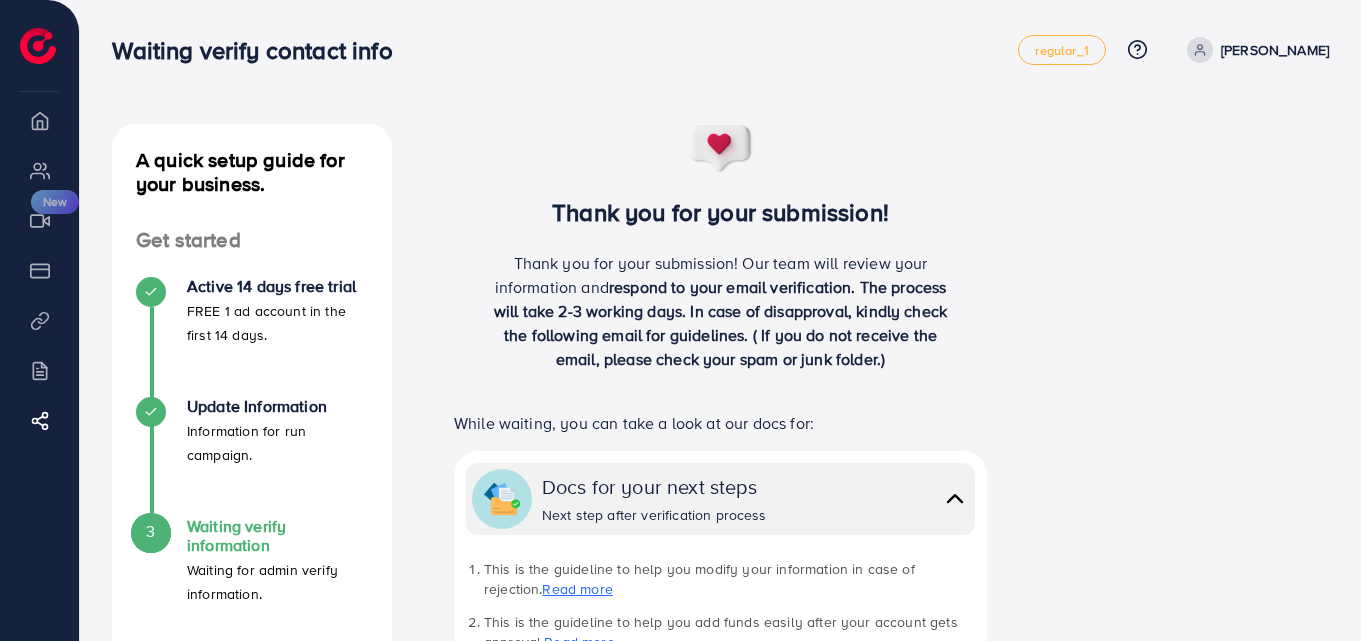 click on "Waiting verify contact info   regular_1  Help Center Contact Support Plans and Pricing Term and policy About Us  abdullah  Log out Ecomdy Balance  $0  Overview My ad accounts Creative center  New  Payment Product Links Billing Affiliate Program  A quick setup guide for your business.   Get started   Active 14 days free trial   FREE 1 ad account in the first 14 days.   Update Information   Information for run campaign.   3   Waiting verify information   Waiting for admin verify information.   Run your campaign   4   Add fund   Add fund to Ecomdy balance   5   Create ad account   Take a look at how your TikTok ad account works.  A quick setup guide for your business.  Waiting verify information   Waiting for admin verify information.   Thank you for your submission!   Thank you for your submission! Our team will review your information and   While waiting, you can take a look at our docs for:   Docs for your next steps   Next step after verification process   Read more   Read more   Read more   Read more" at bounding box center (680, 320) 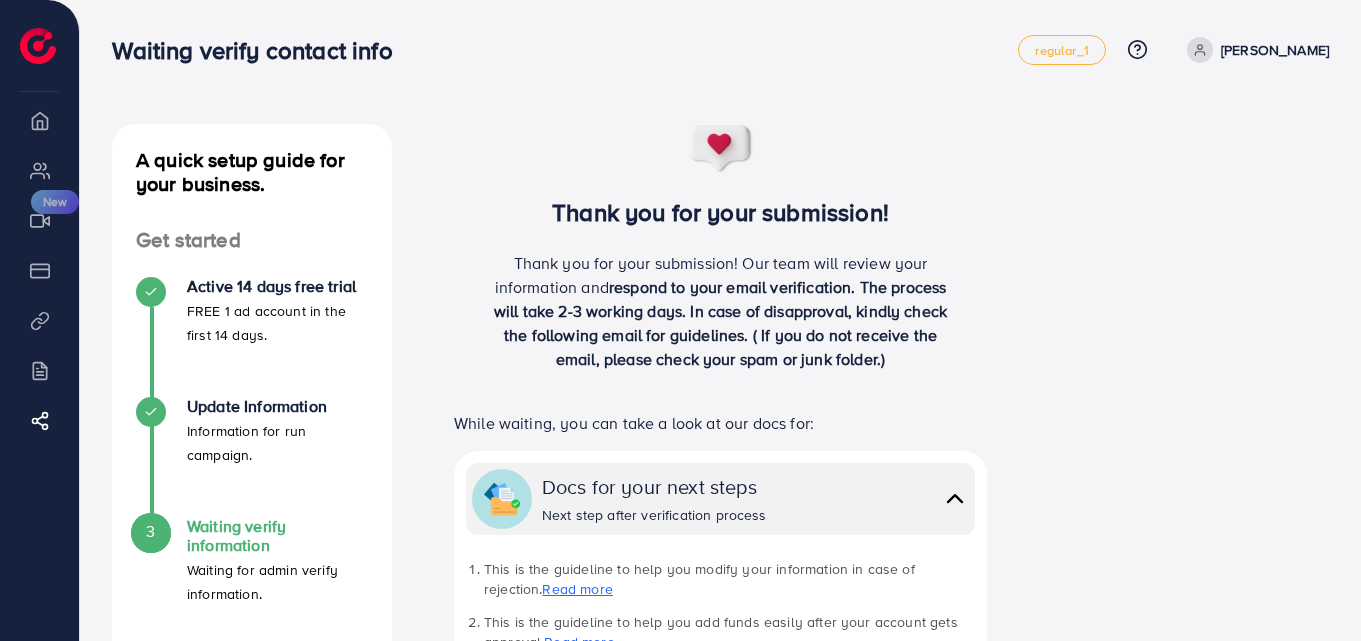 scroll, scrollTop: 560, scrollLeft: 0, axis: vertical 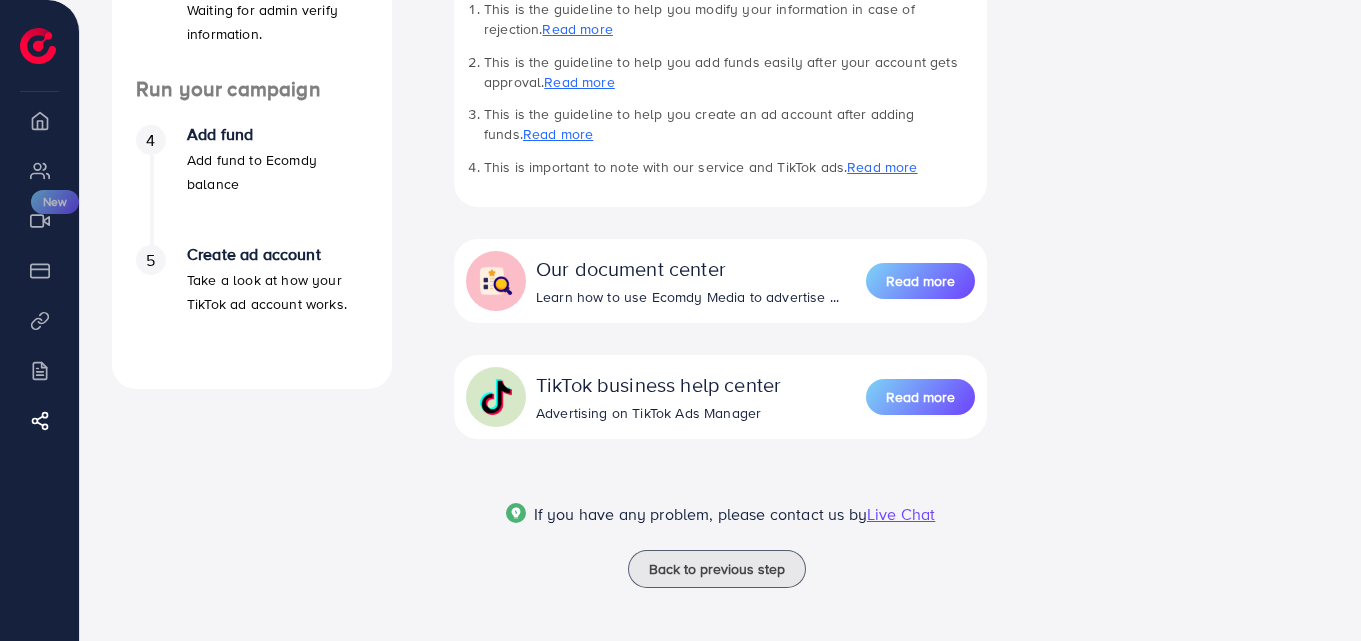 click on "A quick setup guide for your business.   Get started   Active 14 days free trial   FREE 1 ad account in the first 14 days.   Update Information   Information for run campaign.   3   Waiting verify information   Waiting for admin verify information.   Run your campaign   4   Add fund   Add fund to Ecomdy balance   5   Create ad account   Take a look at how your TikTok ad account works.  A quick setup guide for your business.  Waiting verify information   Waiting for admin verify information.   Thank you for your submission!   Thank you for your submission! Our team will review your information and  respond to your email verification. The process will take 2-3 working days. In case of disapproval, kindly check the following email for guidelines. ( If you do not receive the email, please check your spam or junk folder.)   While waiting, you can take a look at our docs for:   Docs for your next steps   Next step after verification process   Read more   Read more   Read more   Read more   Our document center" at bounding box center [720, 88] 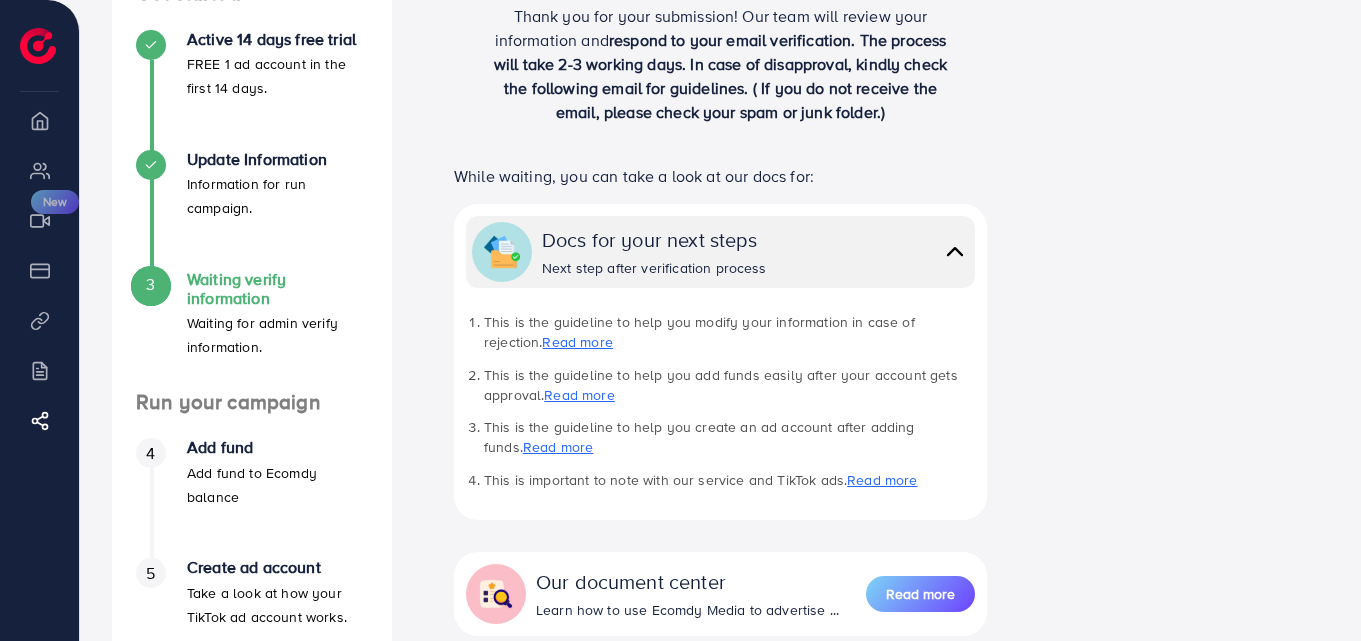 scroll, scrollTop: 0, scrollLeft: 0, axis: both 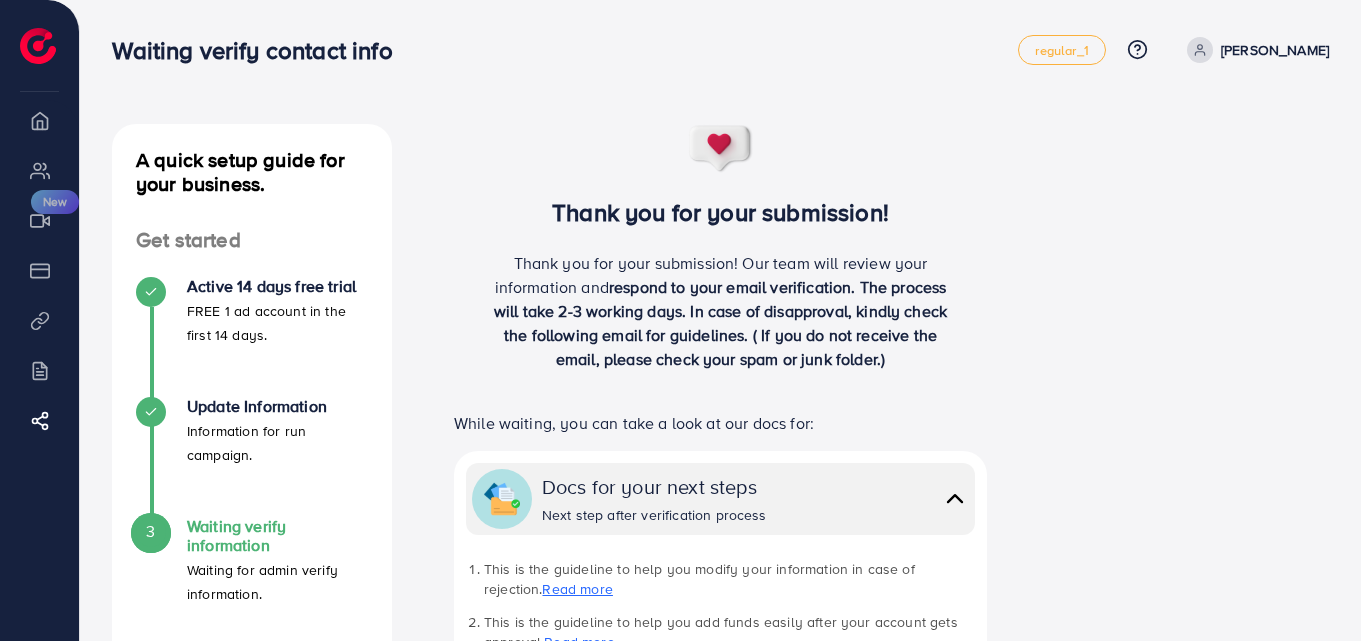 drag, startPoint x: 1236, startPoint y: 252, endPoint x: 1195, endPoint y: 37, distance: 218.87439 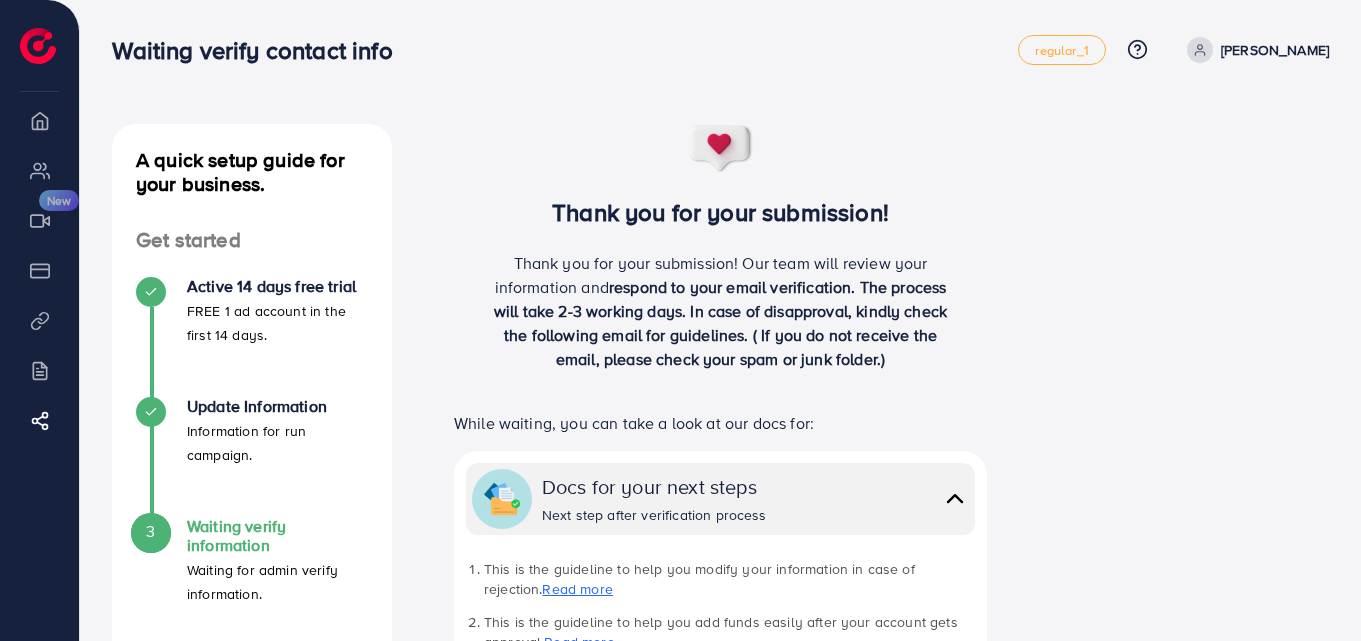 scroll, scrollTop: 0, scrollLeft: 0, axis: both 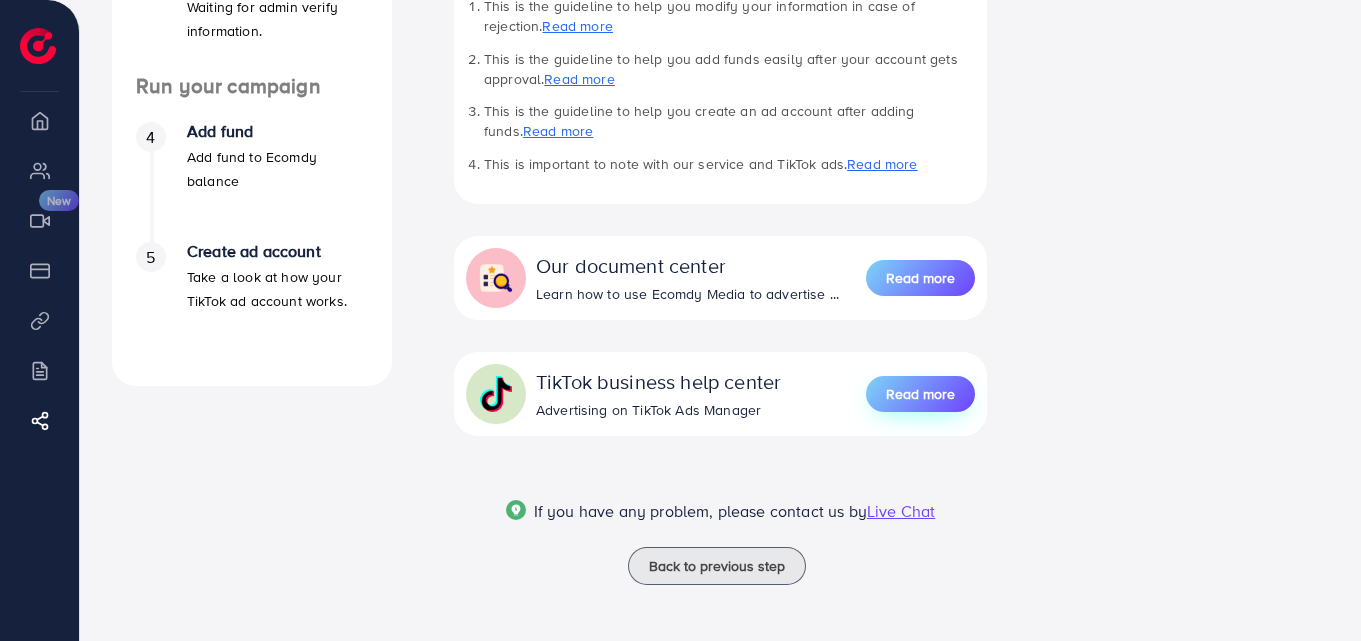 click on "Read more" at bounding box center [920, 394] 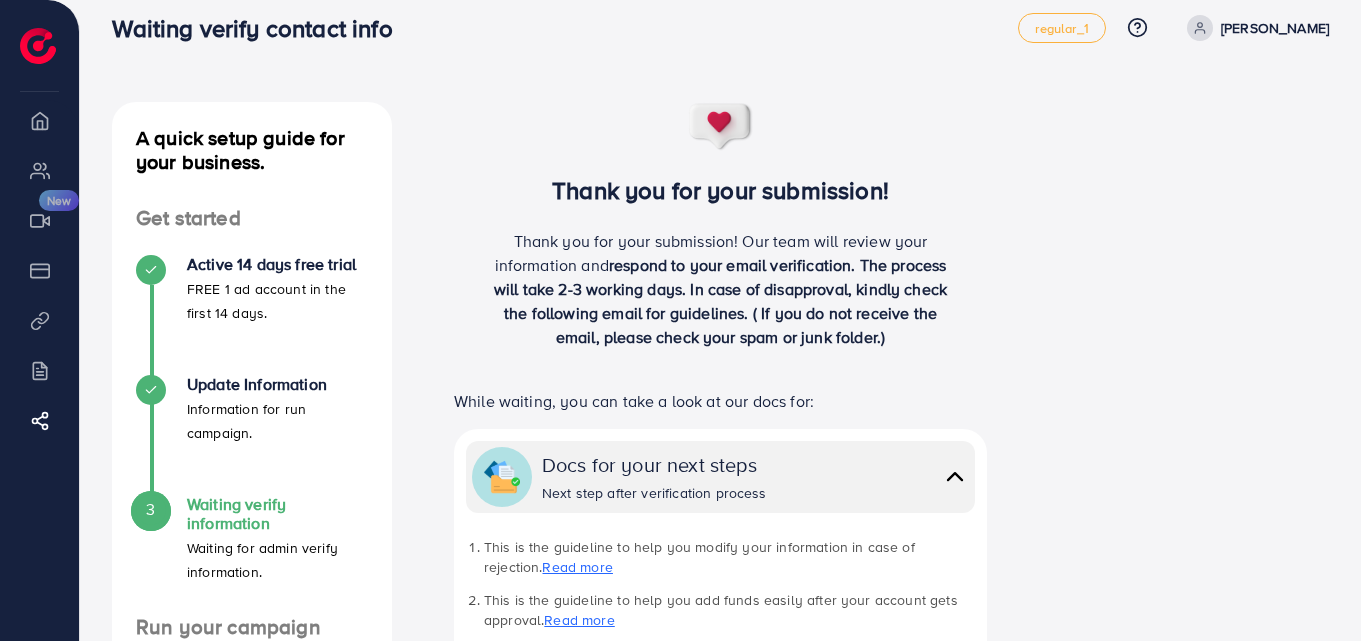 scroll, scrollTop: 0, scrollLeft: 0, axis: both 